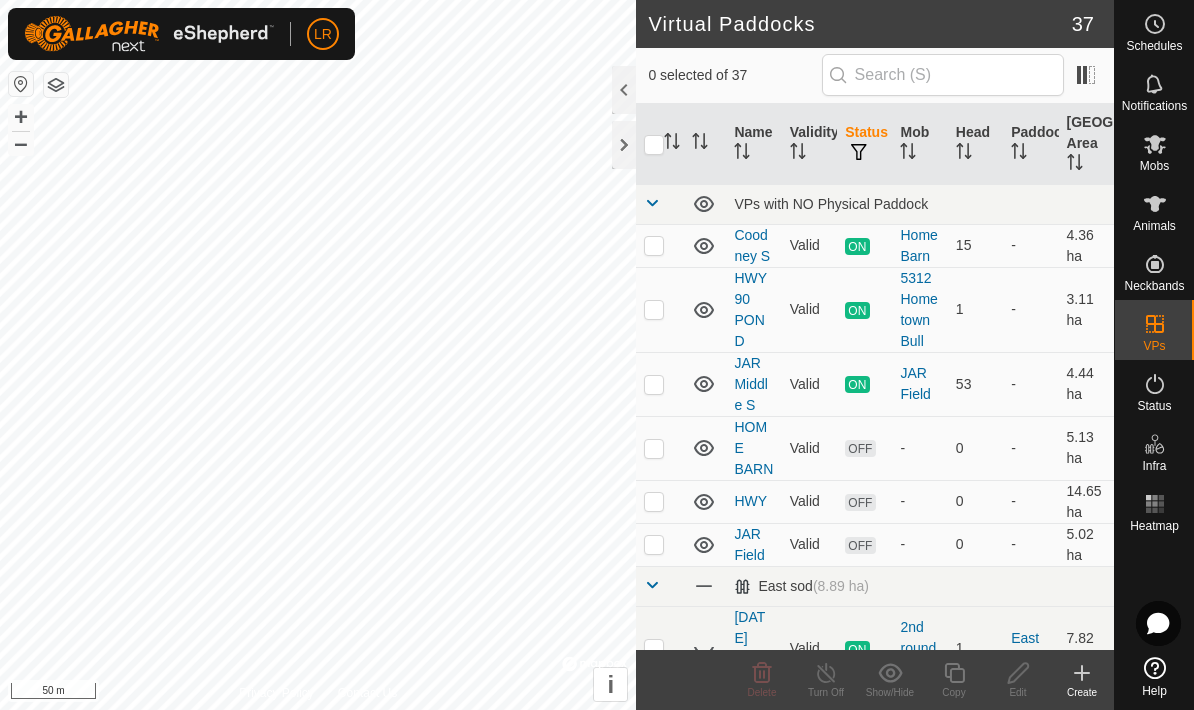 scroll, scrollTop: 0, scrollLeft: 0, axis: both 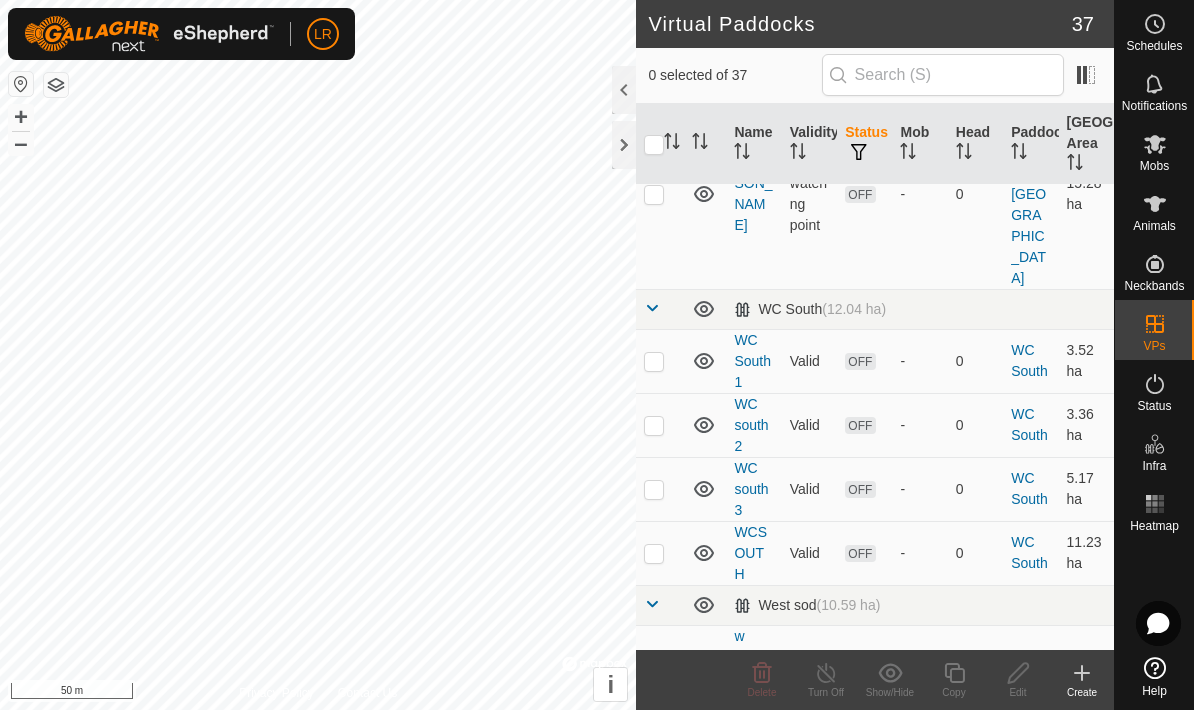 click 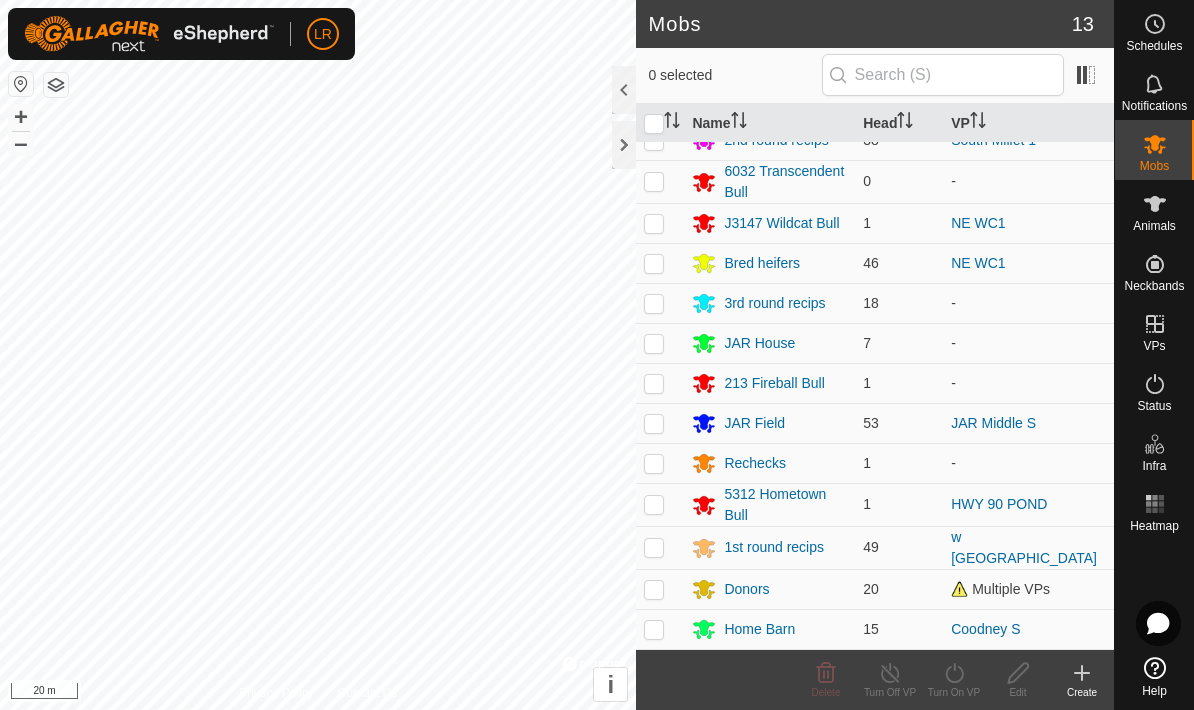 scroll, scrollTop: 19, scrollLeft: 0, axis: vertical 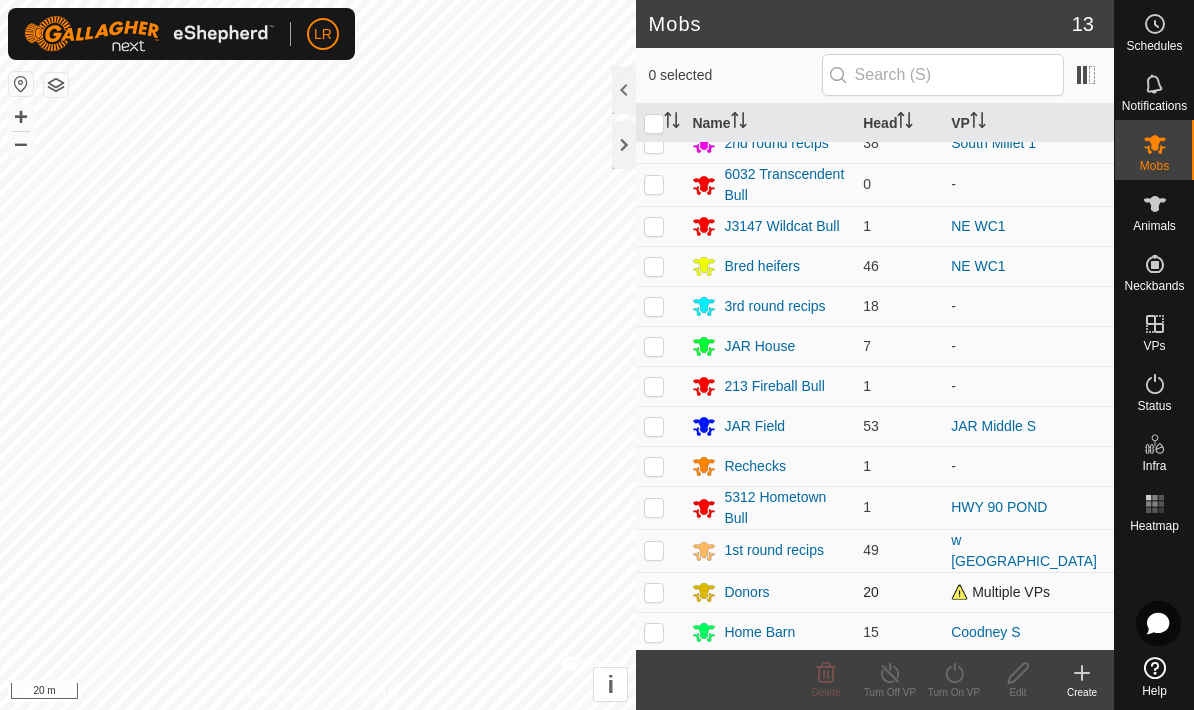 click at bounding box center [654, 592] 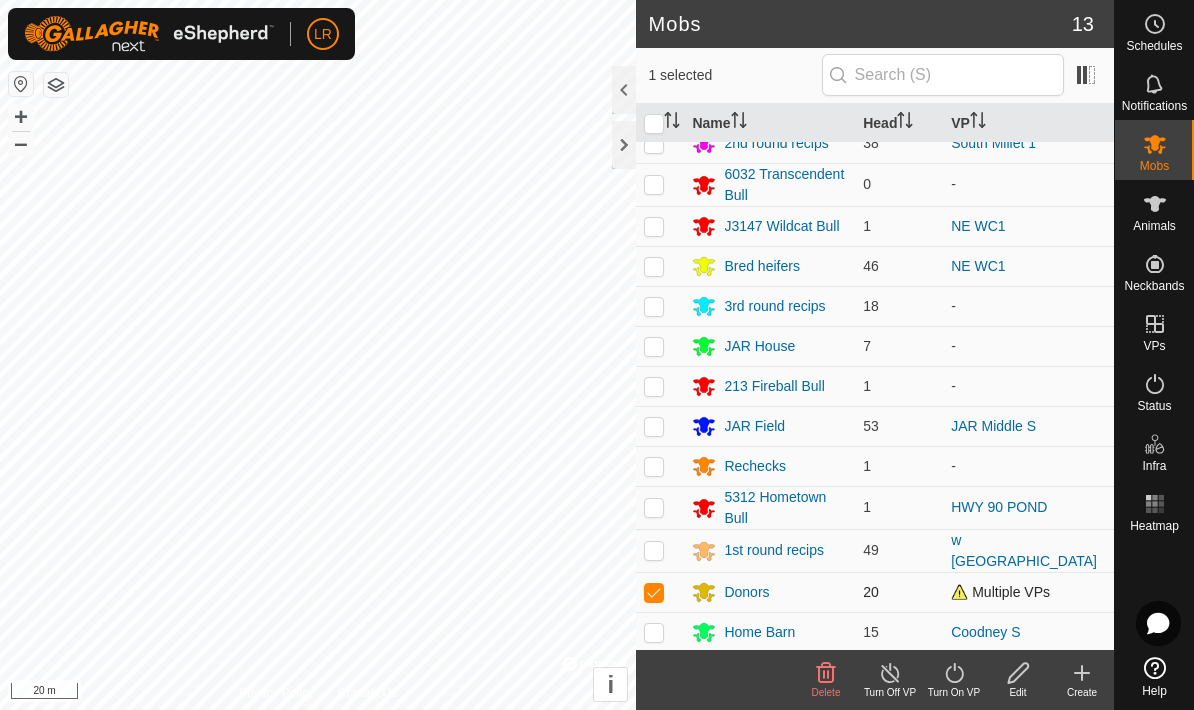 checkbox on "true" 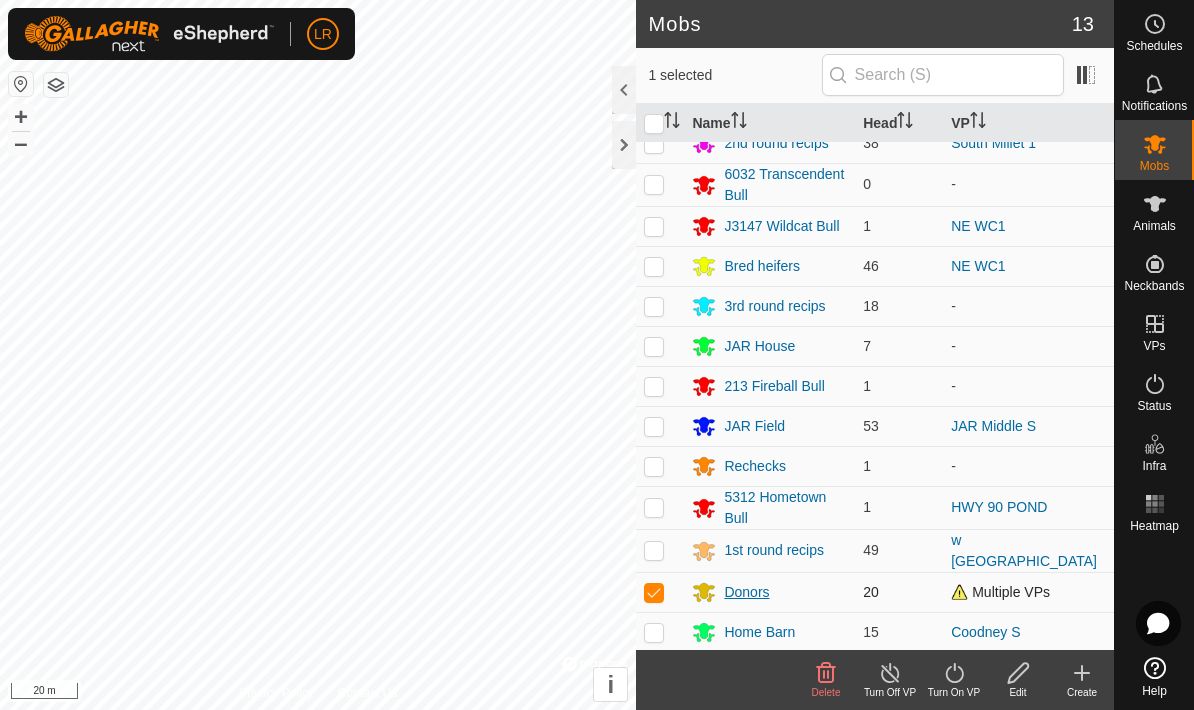 click on "Donors" at bounding box center [746, 592] 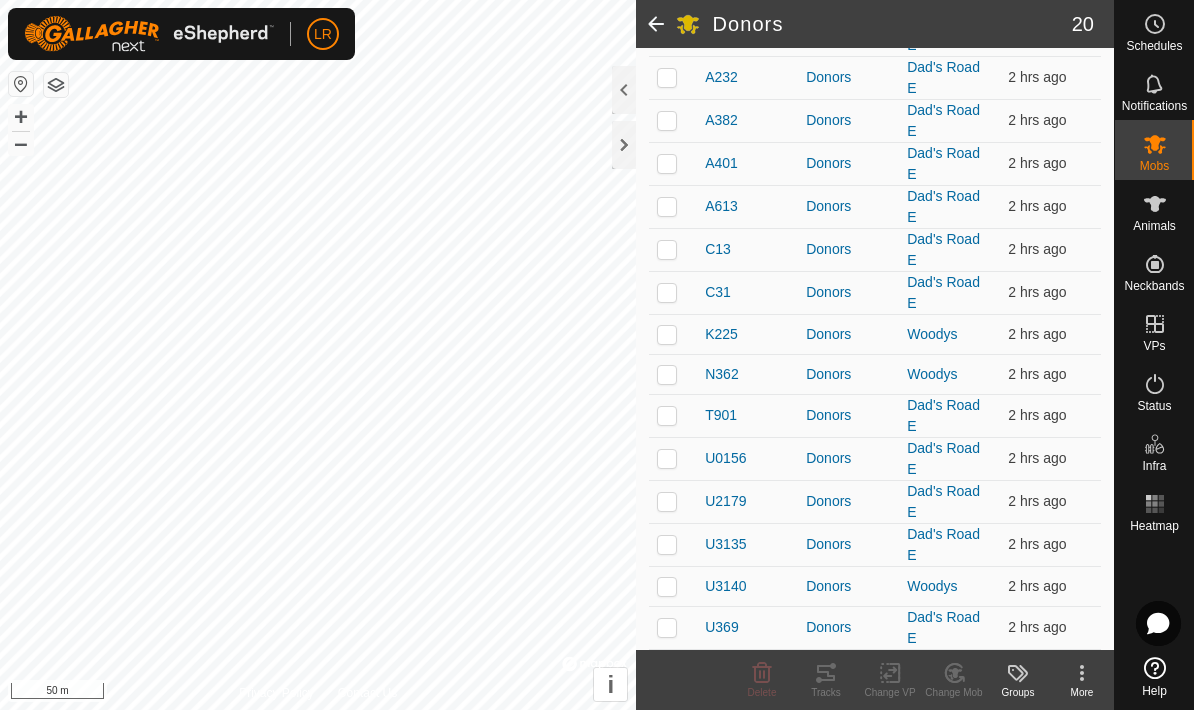 scroll, scrollTop: 521, scrollLeft: 0, axis: vertical 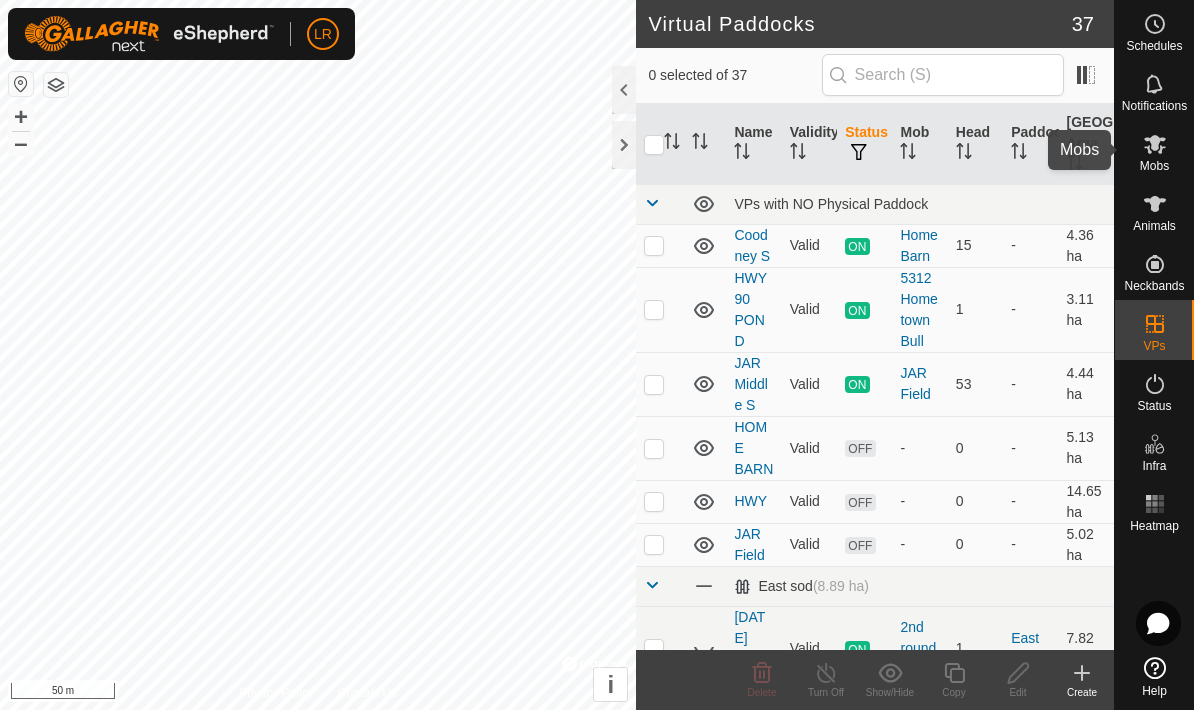 click at bounding box center [1155, 144] 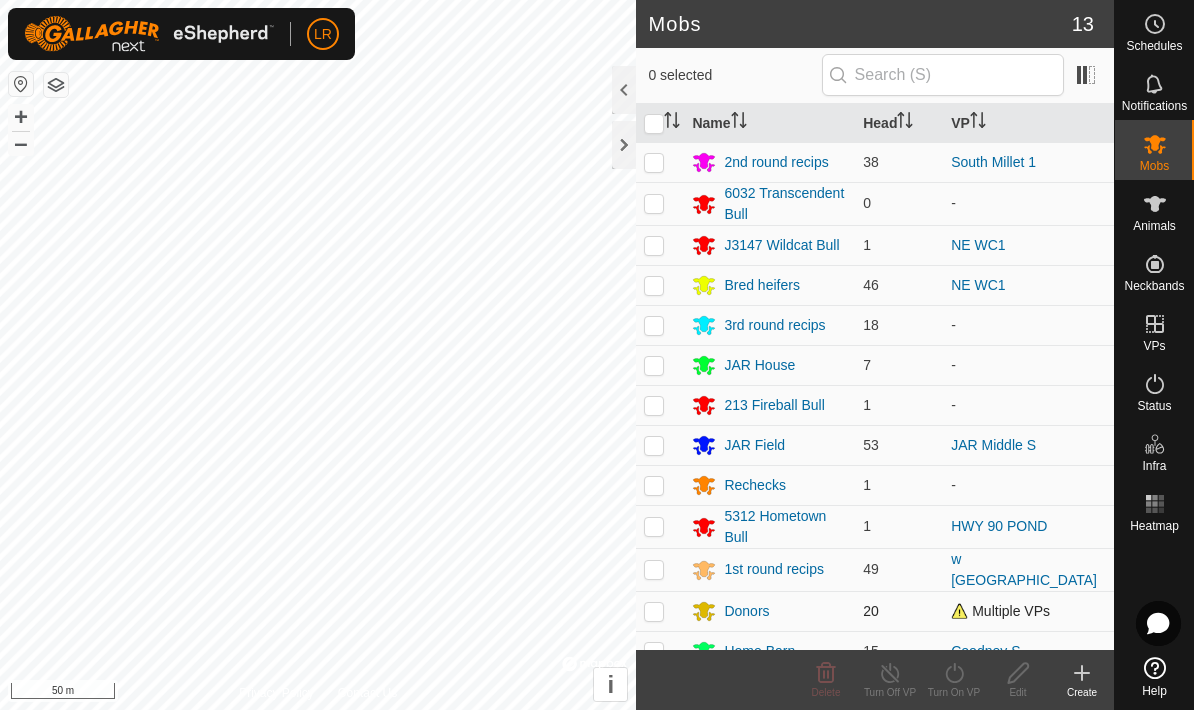 click at bounding box center (660, 611) 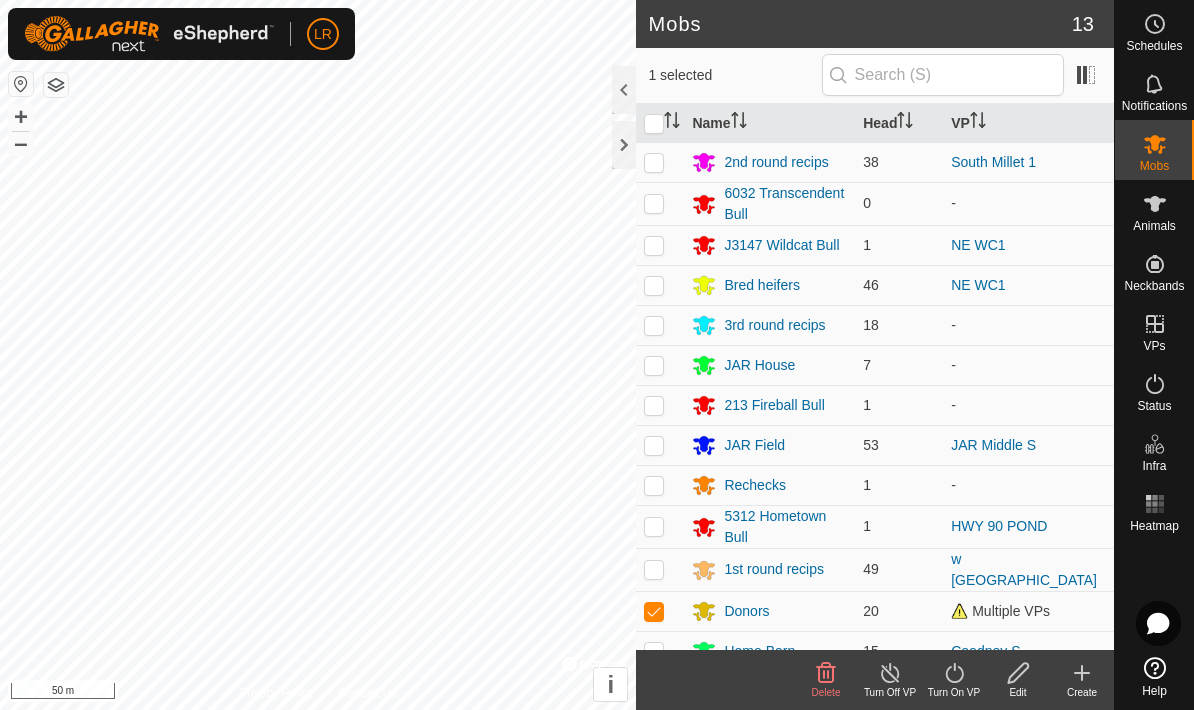 click 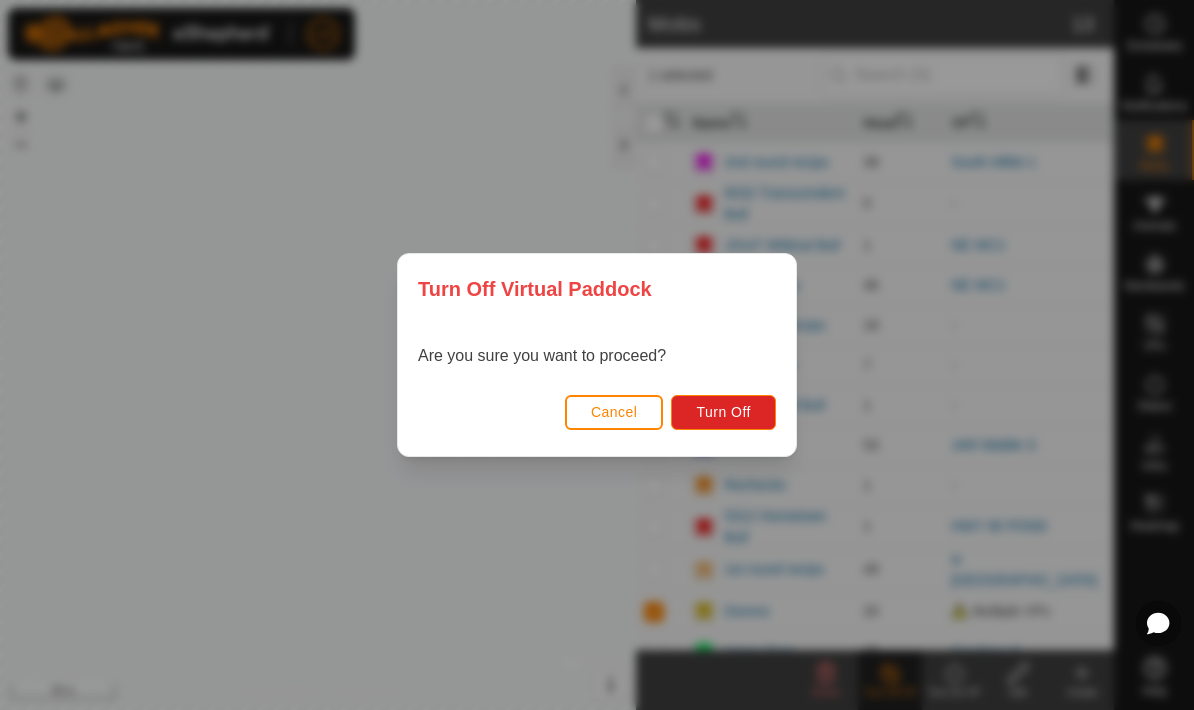 click on "Cancel" at bounding box center [614, 412] 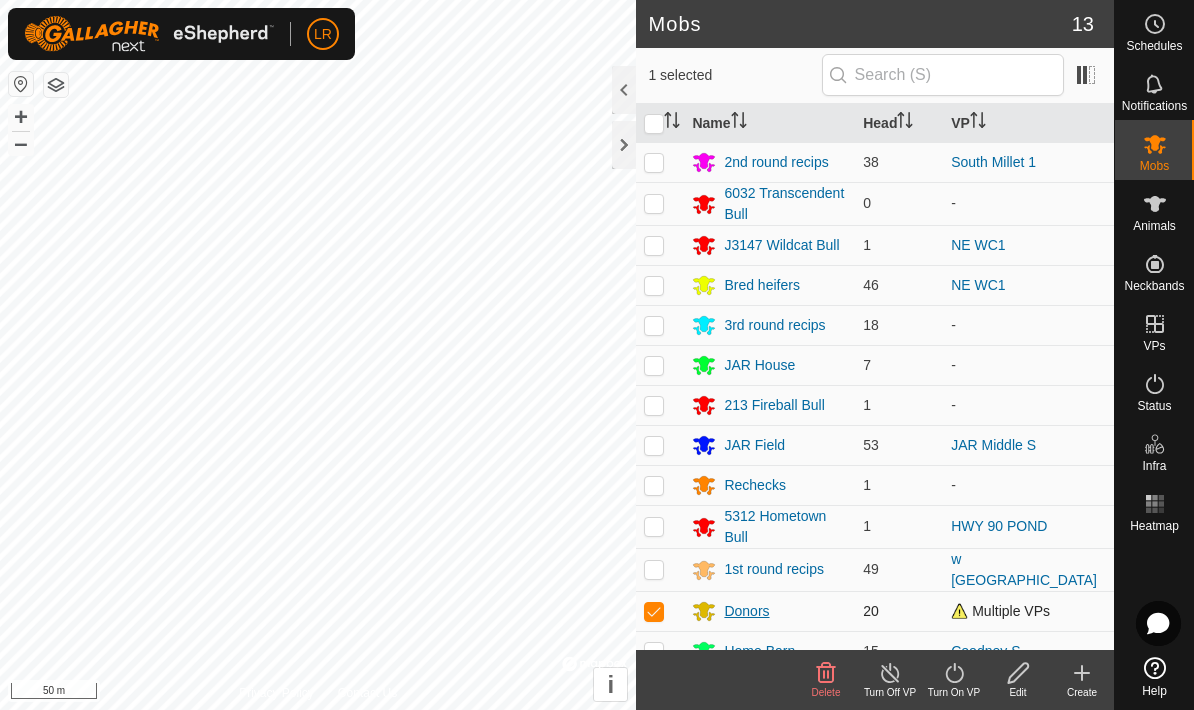 click on "Donors" at bounding box center [746, 611] 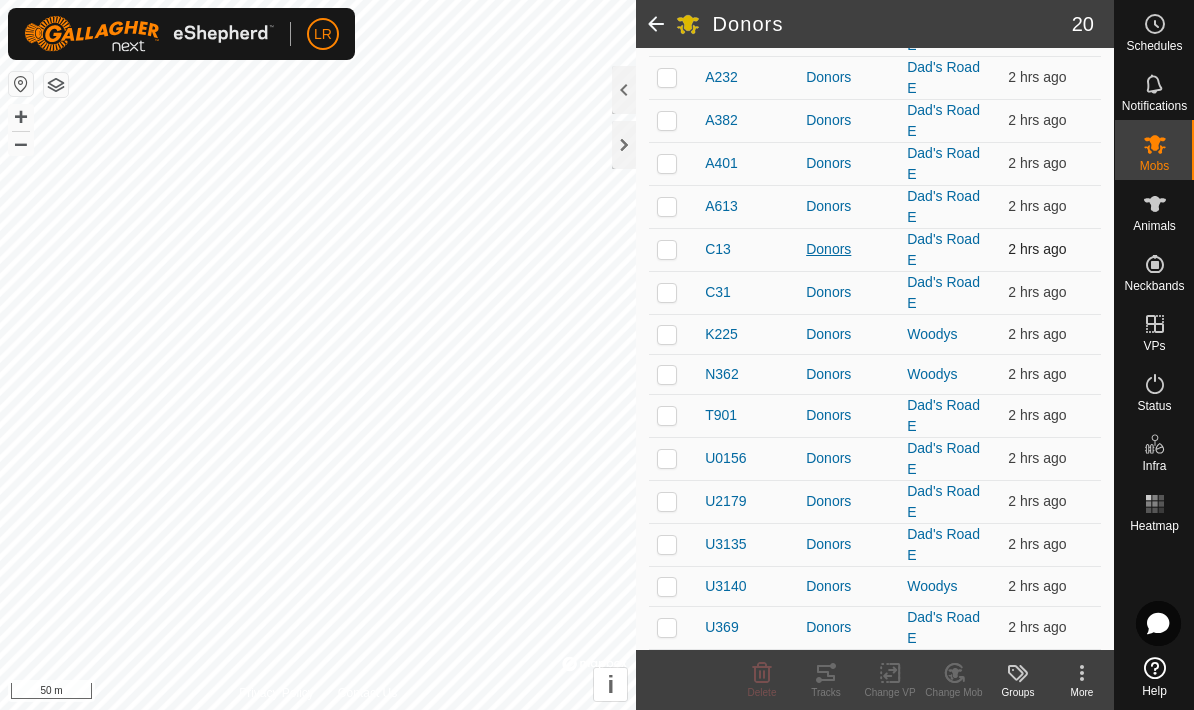 scroll, scrollTop: 521, scrollLeft: 0, axis: vertical 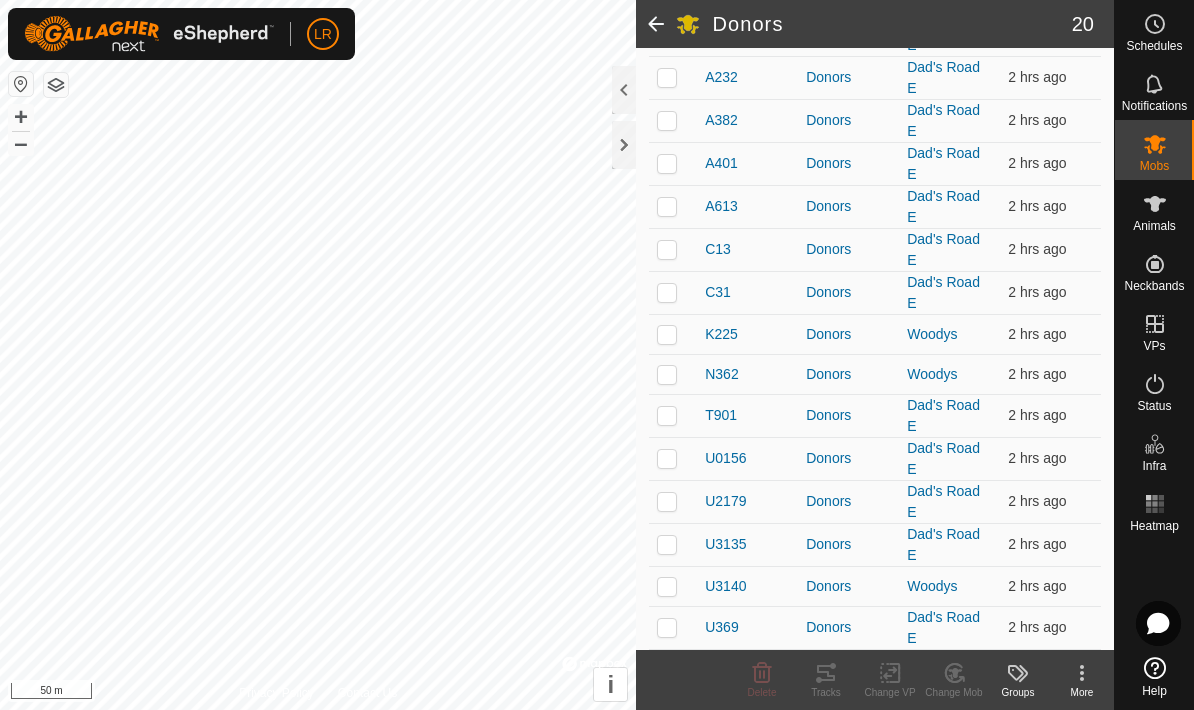click 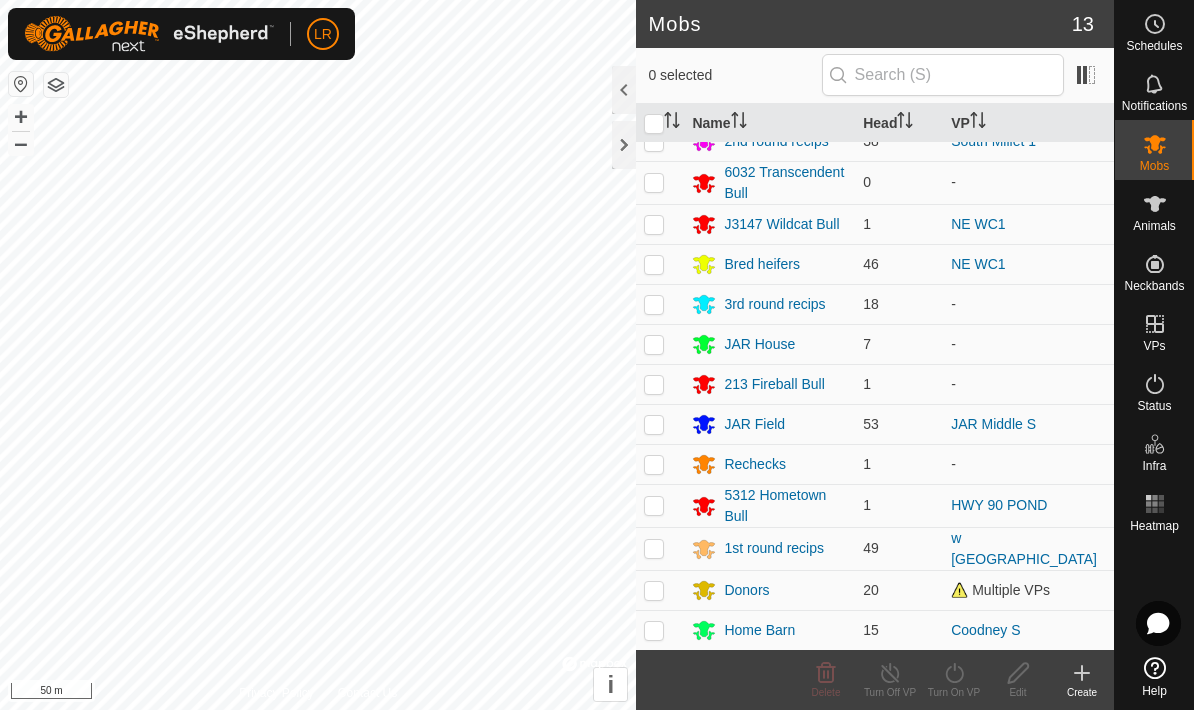 scroll, scrollTop: 19, scrollLeft: 0, axis: vertical 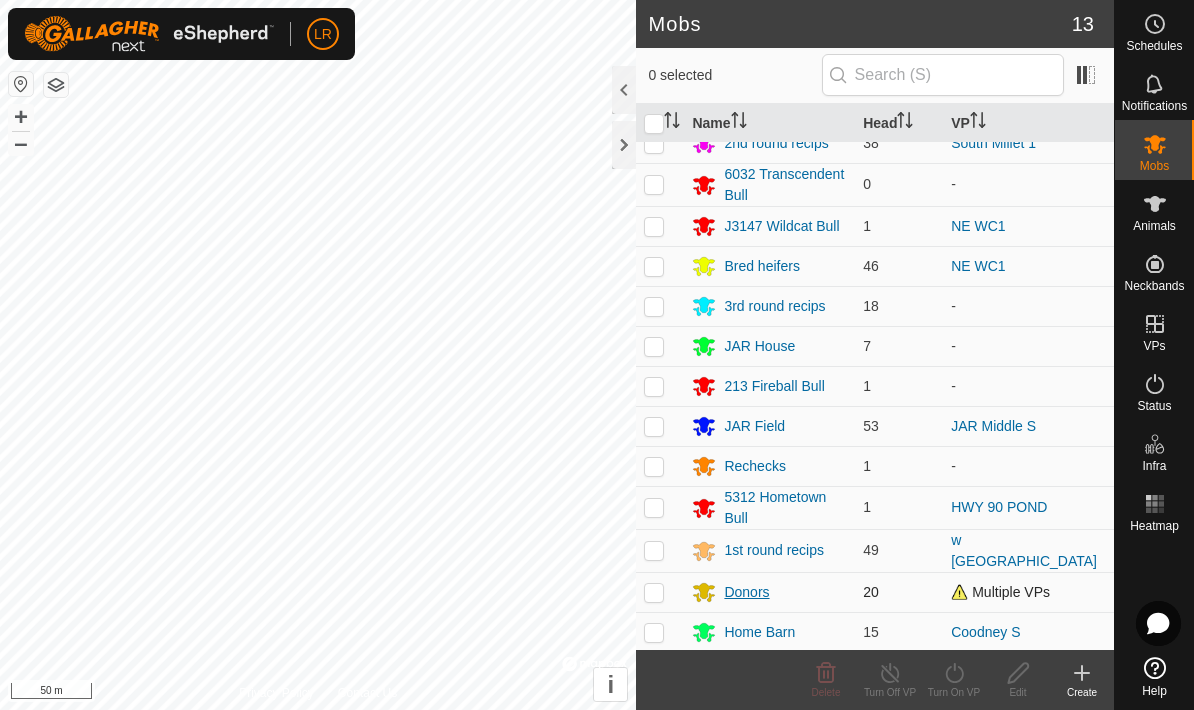 click on "Donors" at bounding box center (746, 592) 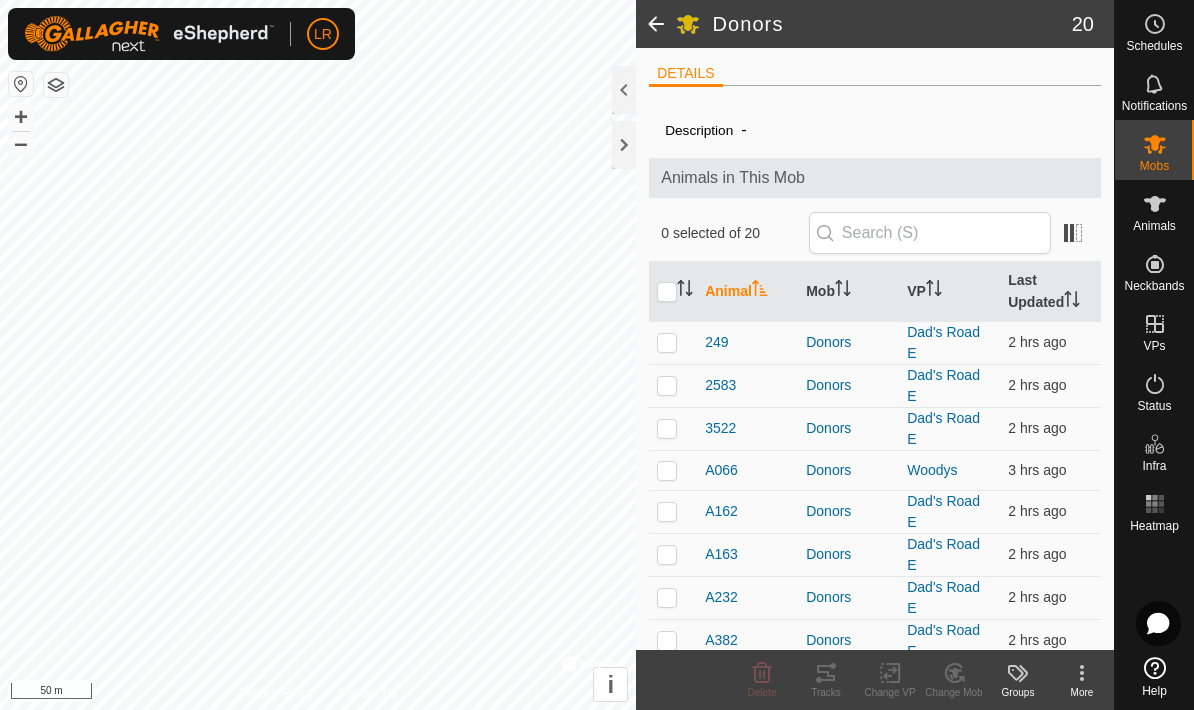 scroll, scrollTop: 0, scrollLeft: 0, axis: both 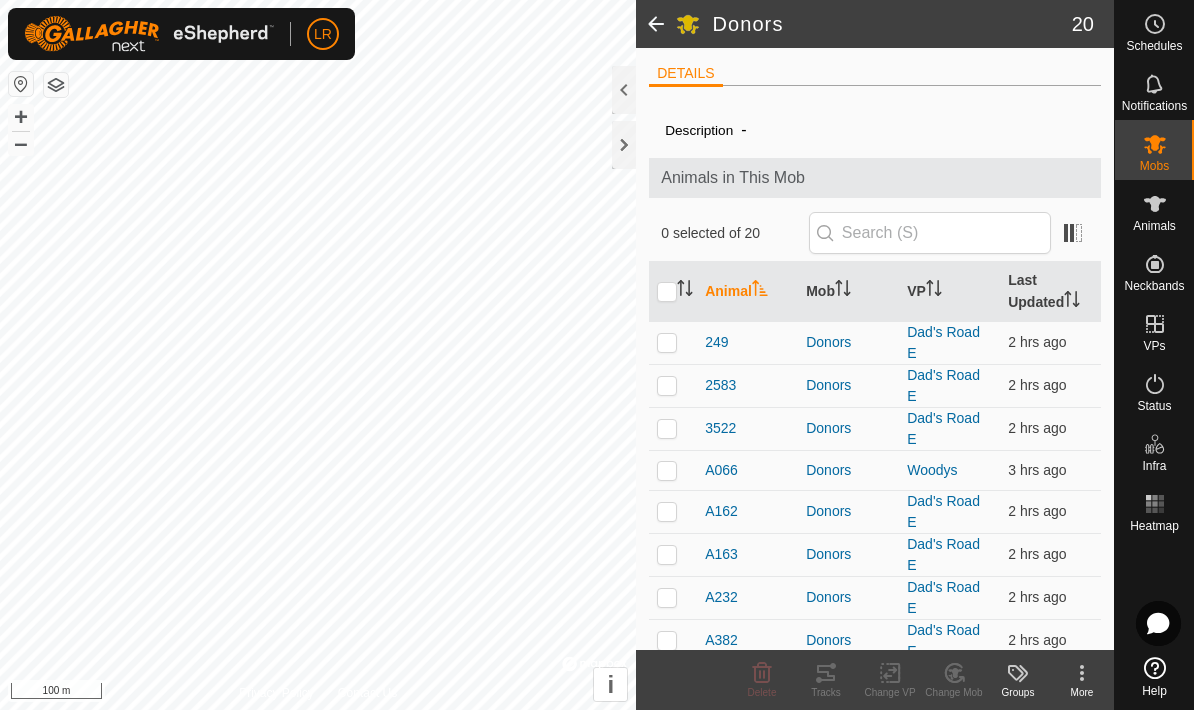 click 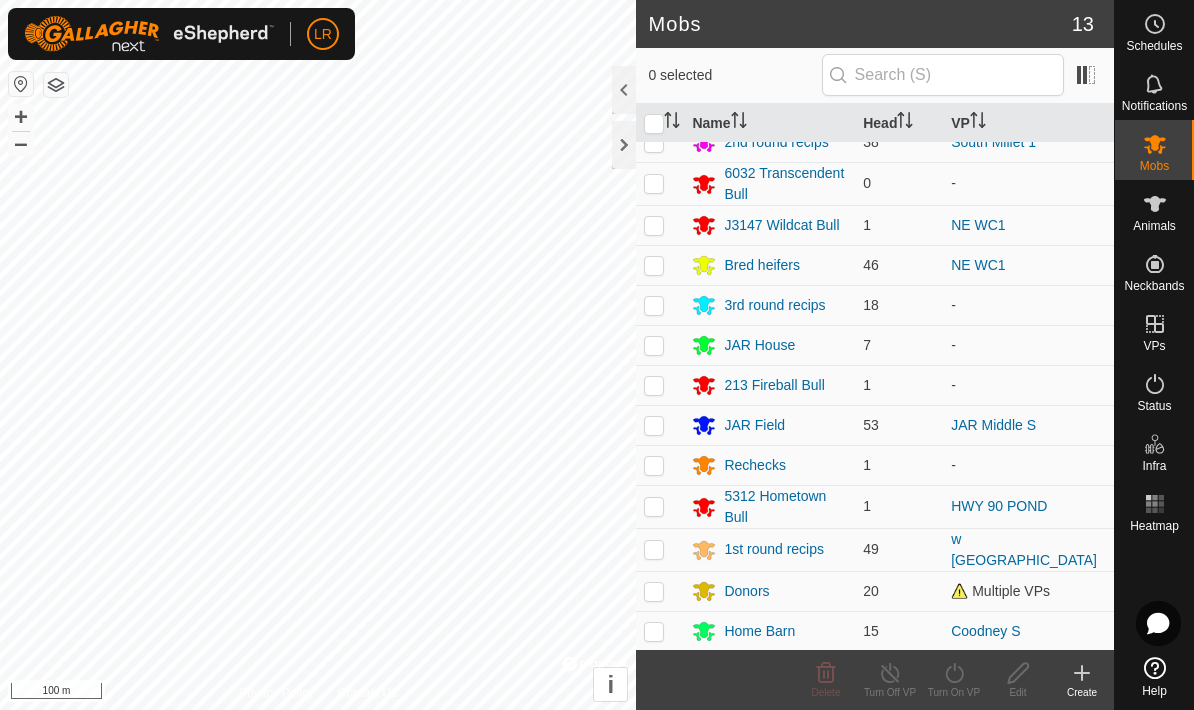 scroll, scrollTop: 19, scrollLeft: 0, axis: vertical 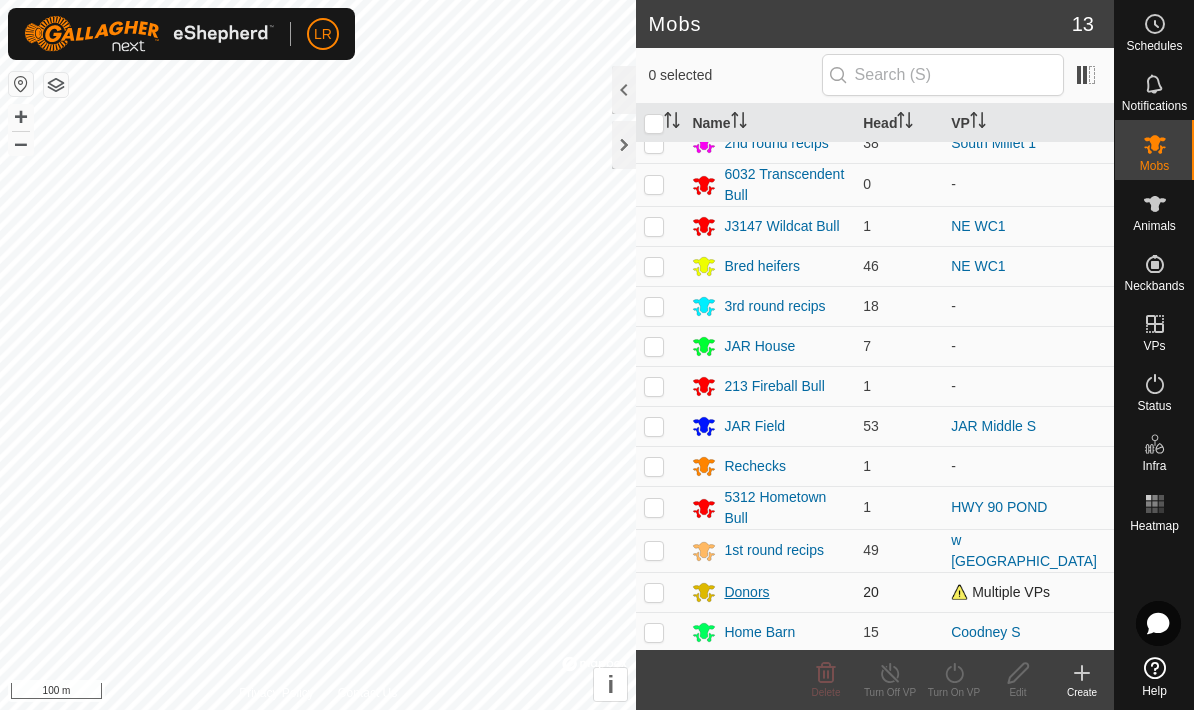 click on "Donors" at bounding box center [746, 592] 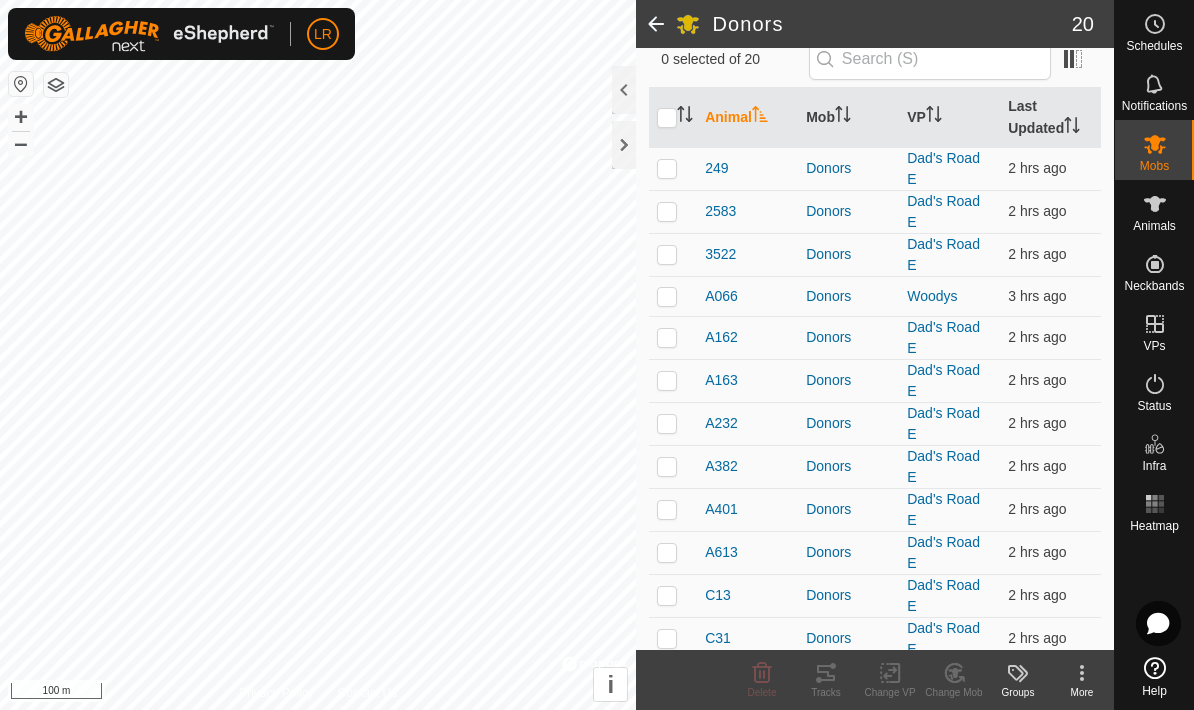 scroll, scrollTop: 175, scrollLeft: 0, axis: vertical 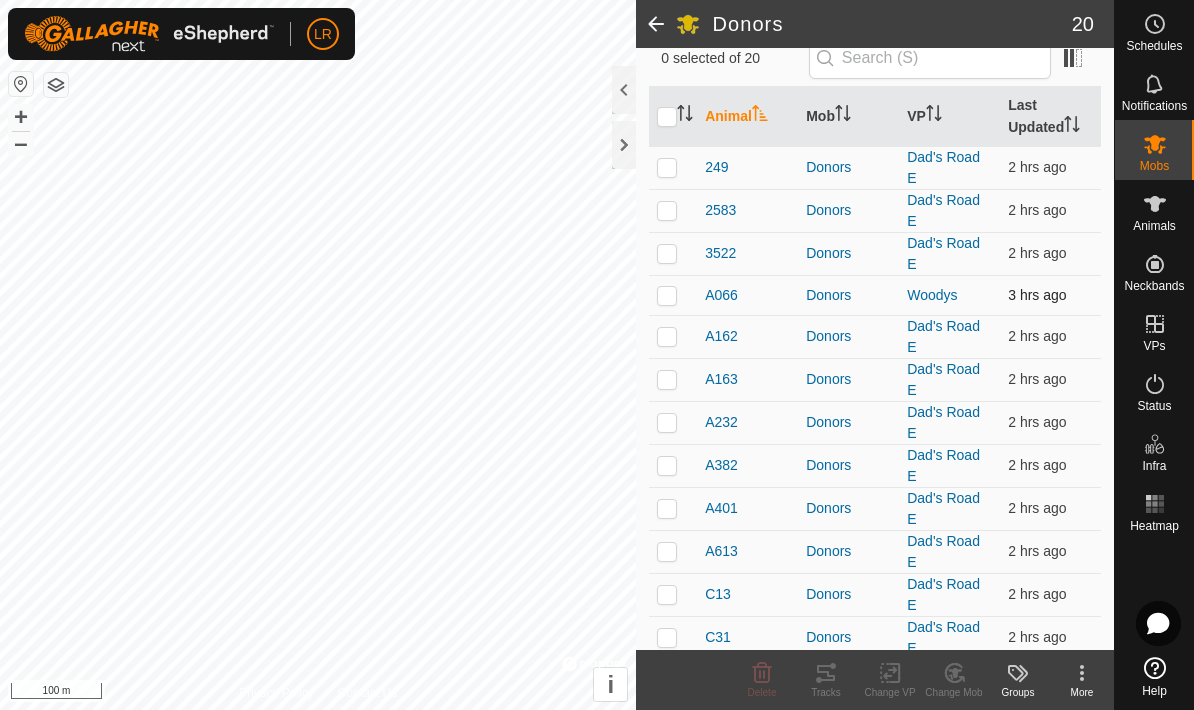 click at bounding box center [673, 295] 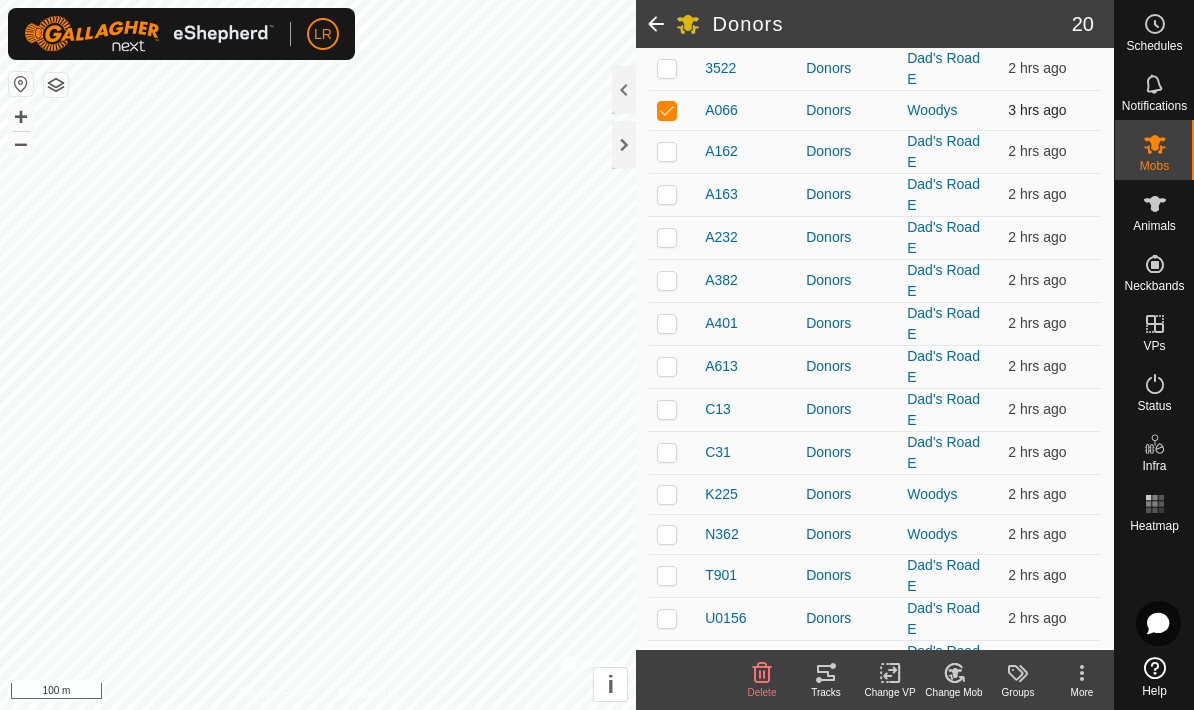 scroll, scrollTop: 365, scrollLeft: 0, axis: vertical 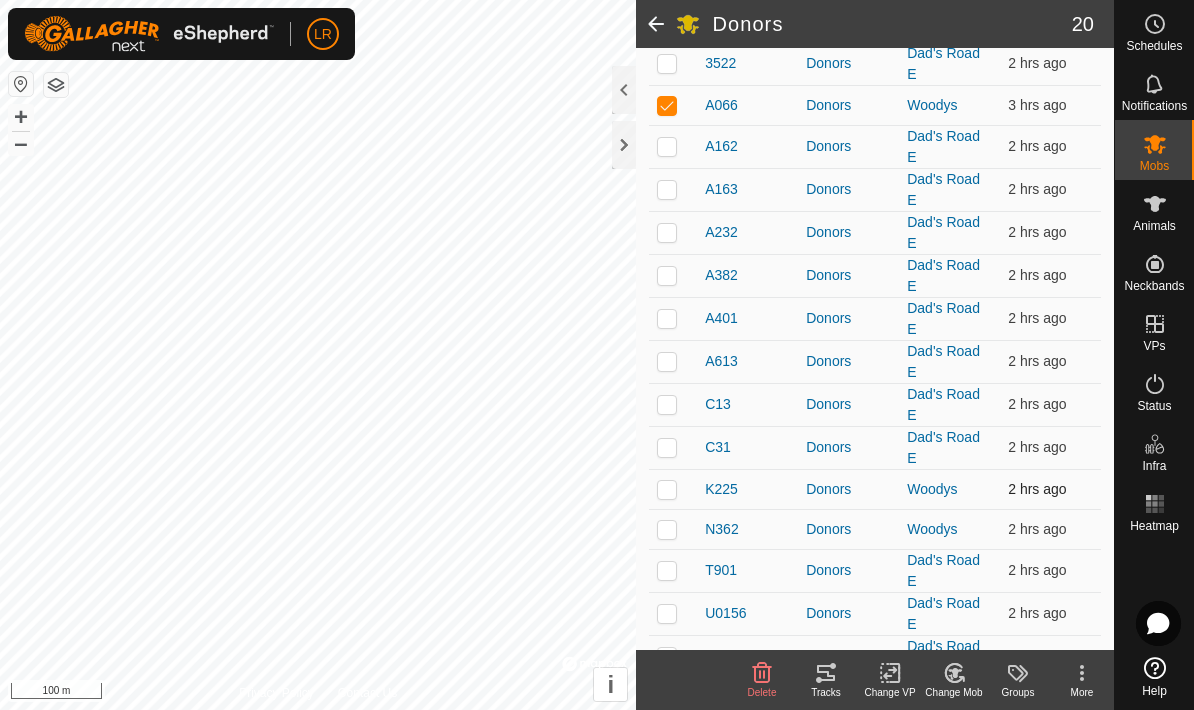 click at bounding box center [673, 489] 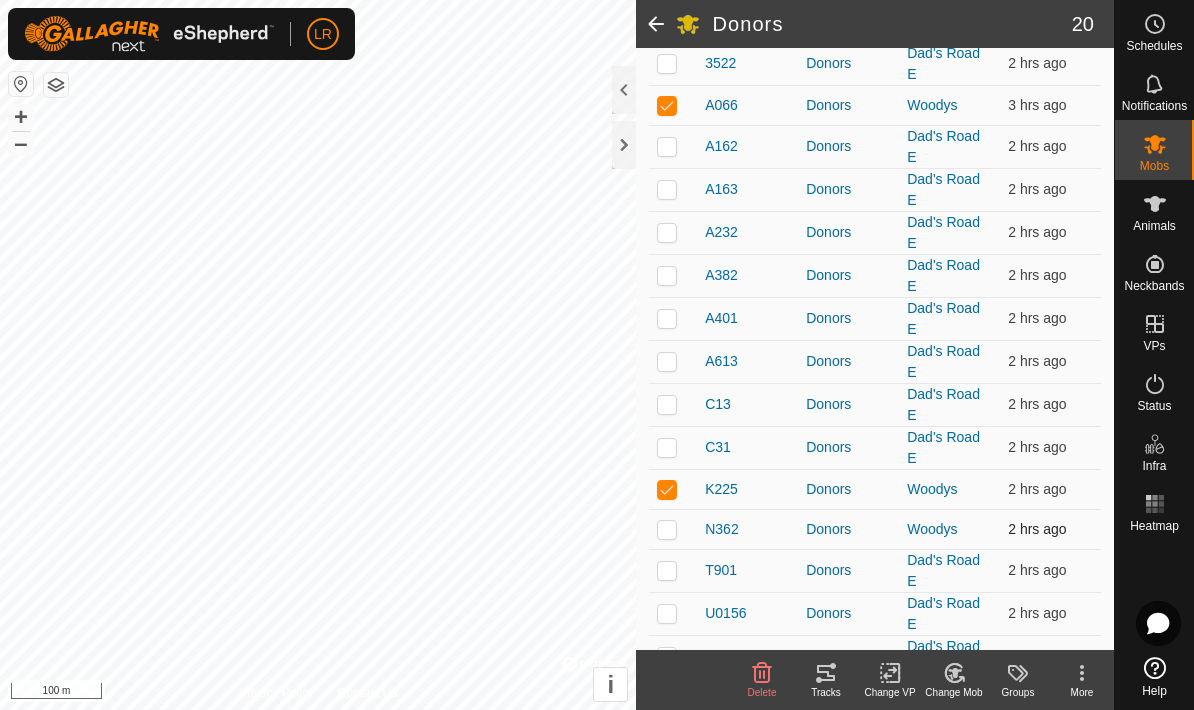 click at bounding box center (667, 529) 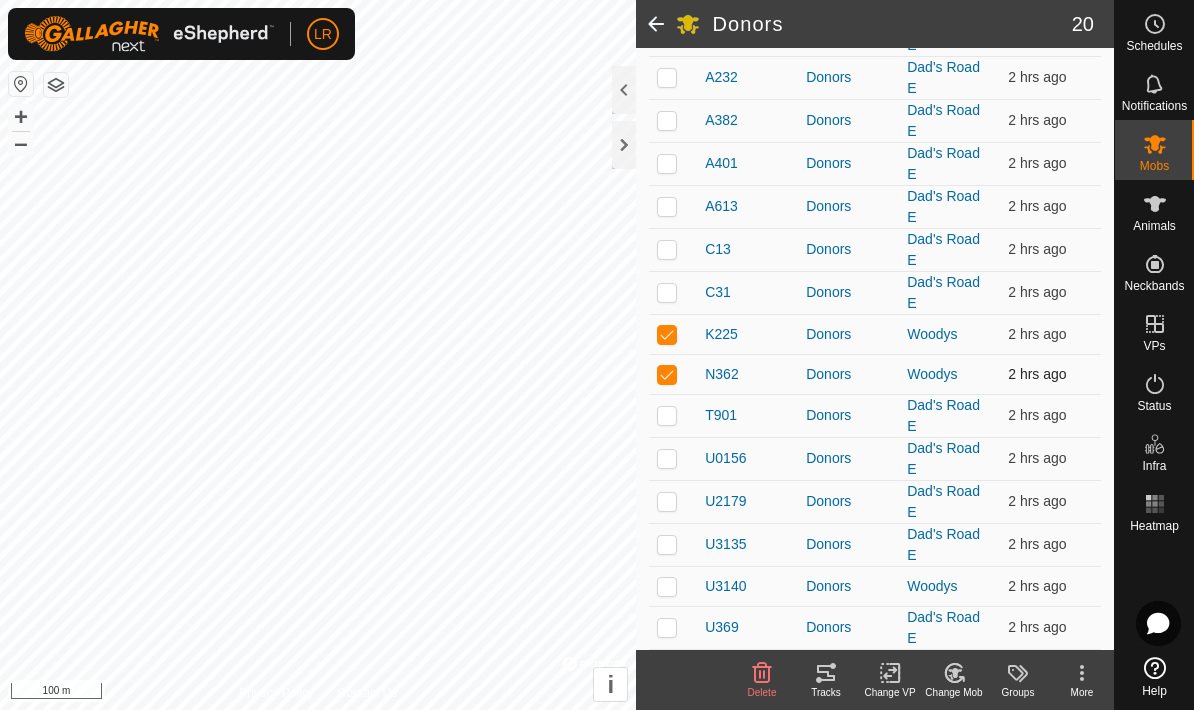scroll, scrollTop: 521, scrollLeft: 0, axis: vertical 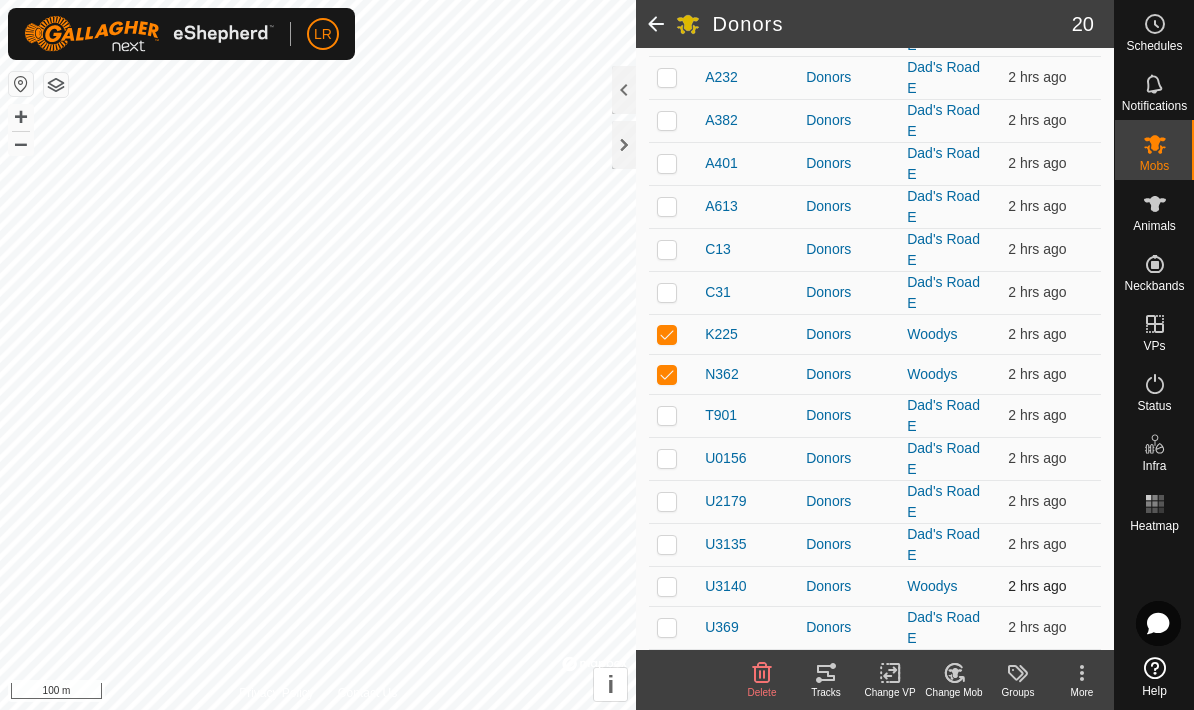 click at bounding box center (673, 586) 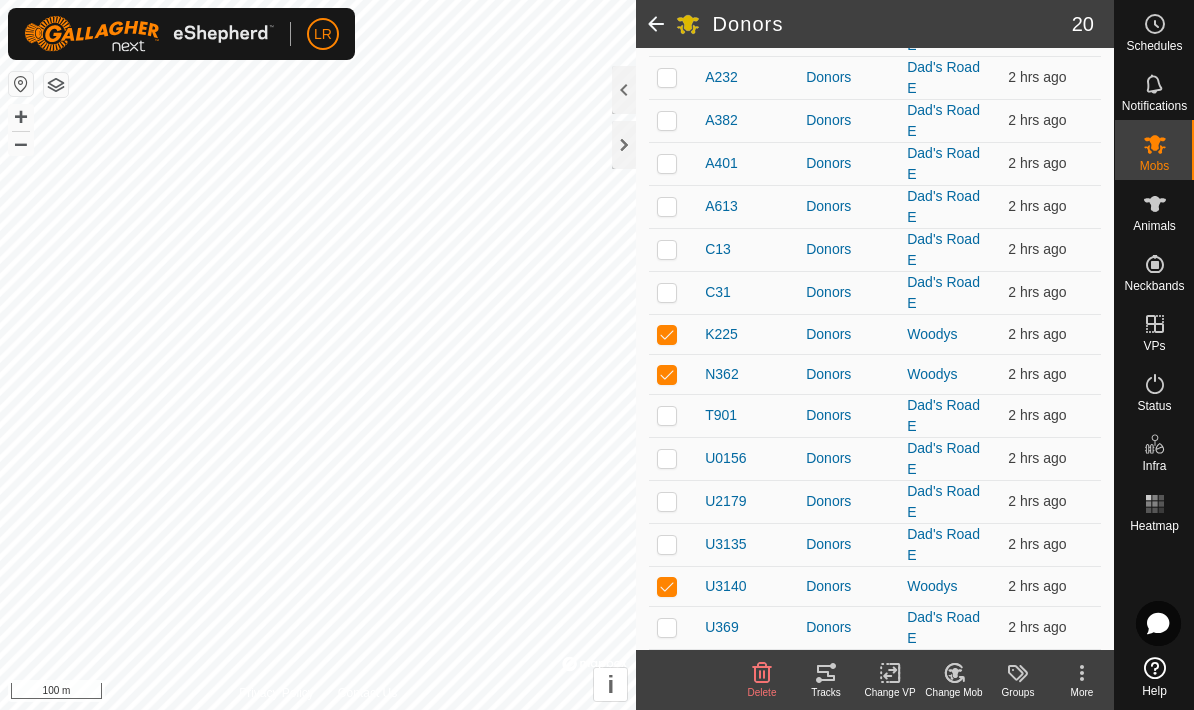 click 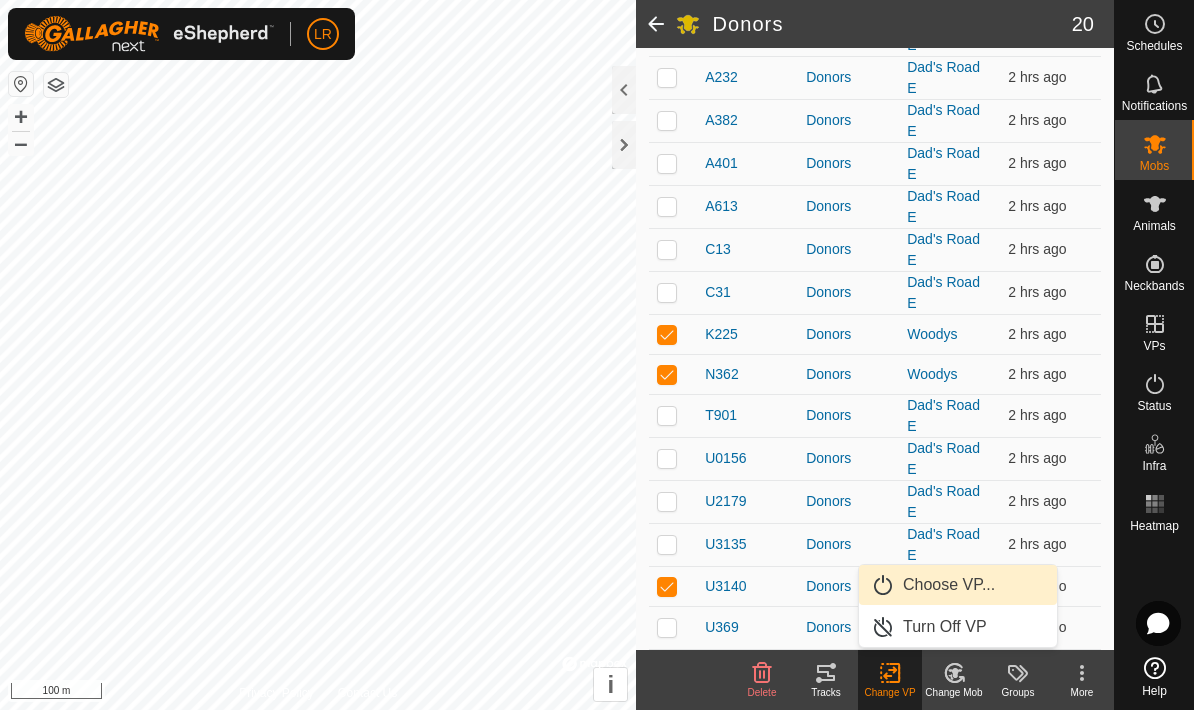 click on "Choose VP..." at bounding box center [958, 585] 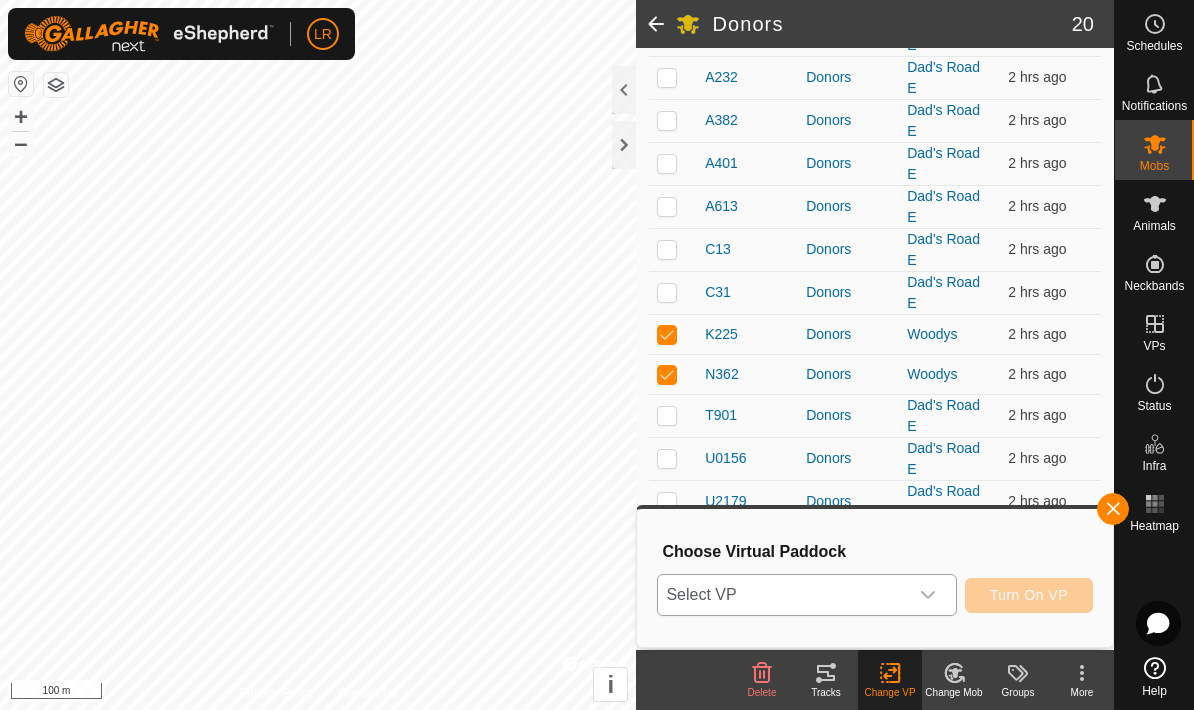 click at bounding box center (928, 595) 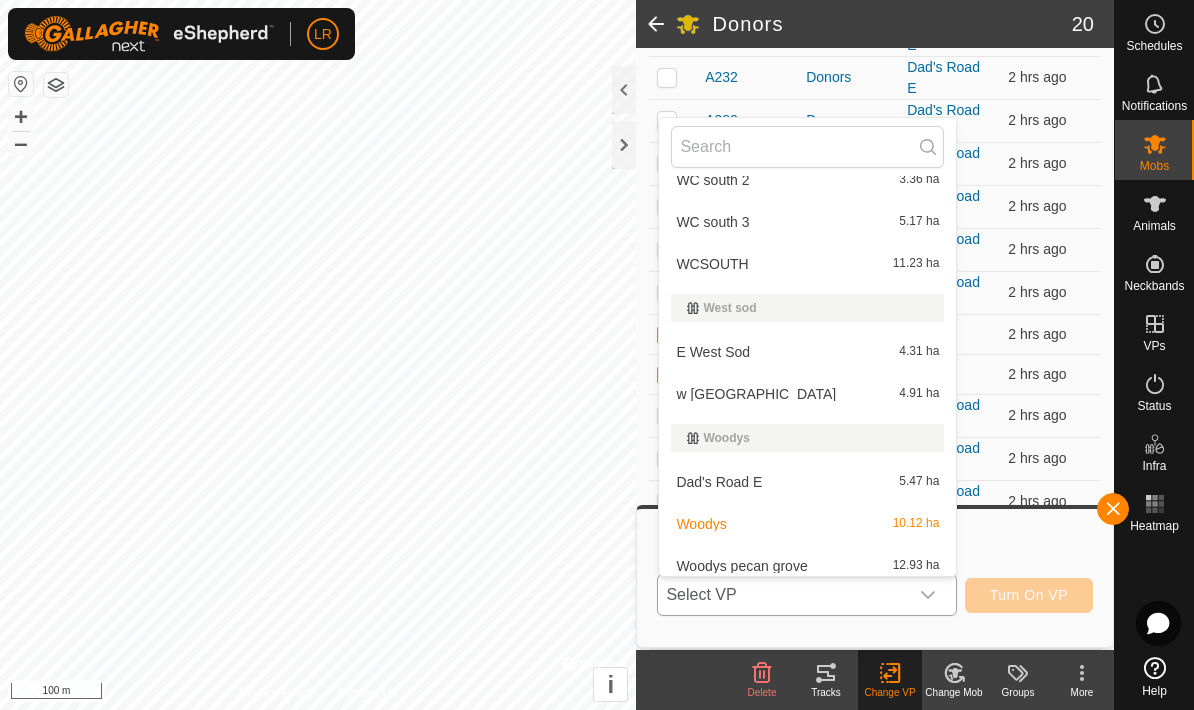 scroll, scrollTop: 1888, scrollLeft: 0, axis: vertical 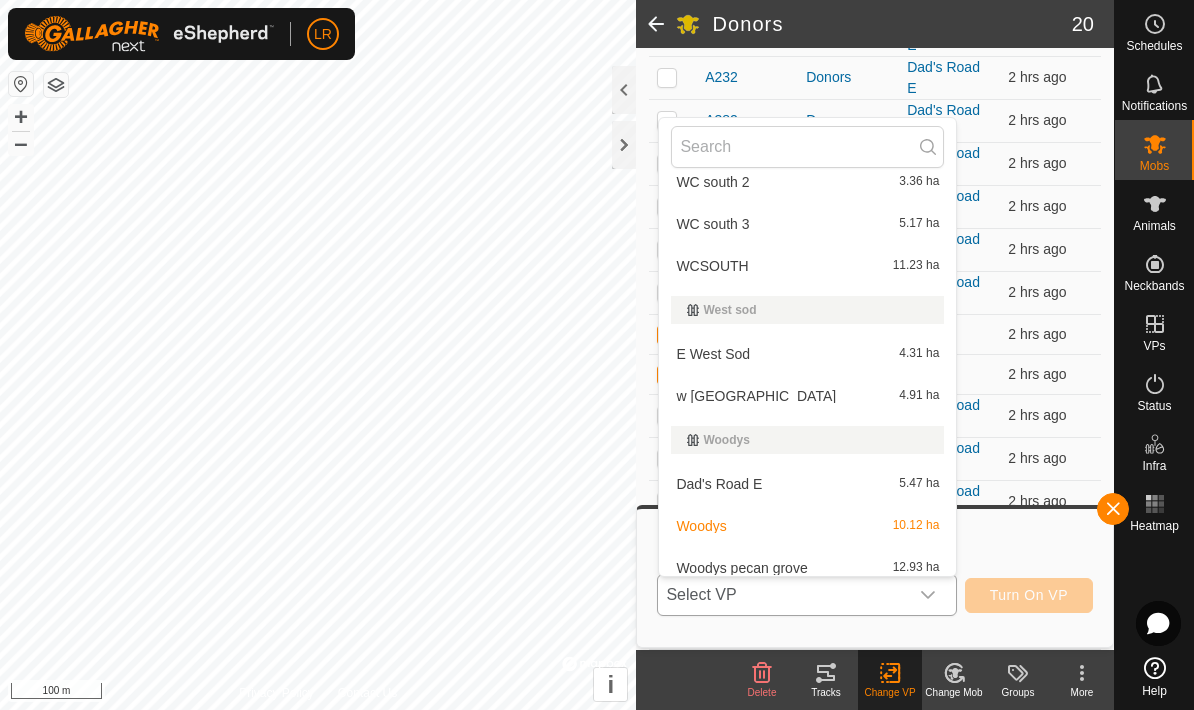 click on "Dad's Road E  5.47 ha" at bounding box center [807, 484] 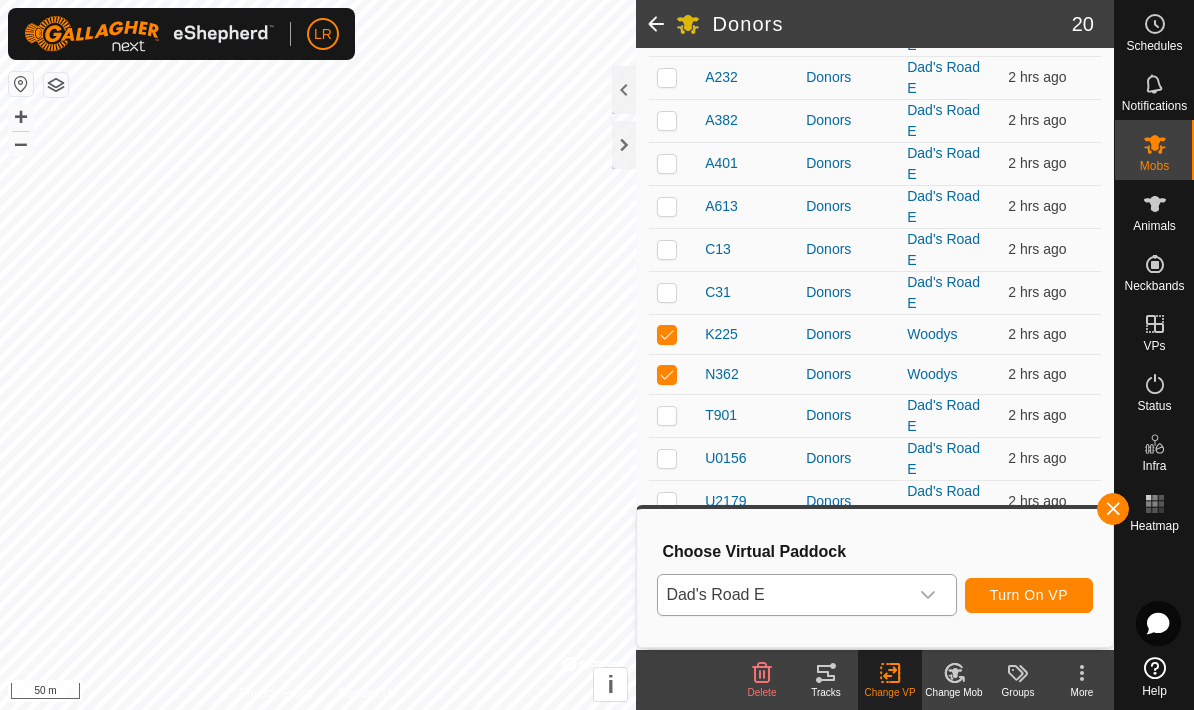 click on "Turn On VP" at bounding box center (1029, 595) 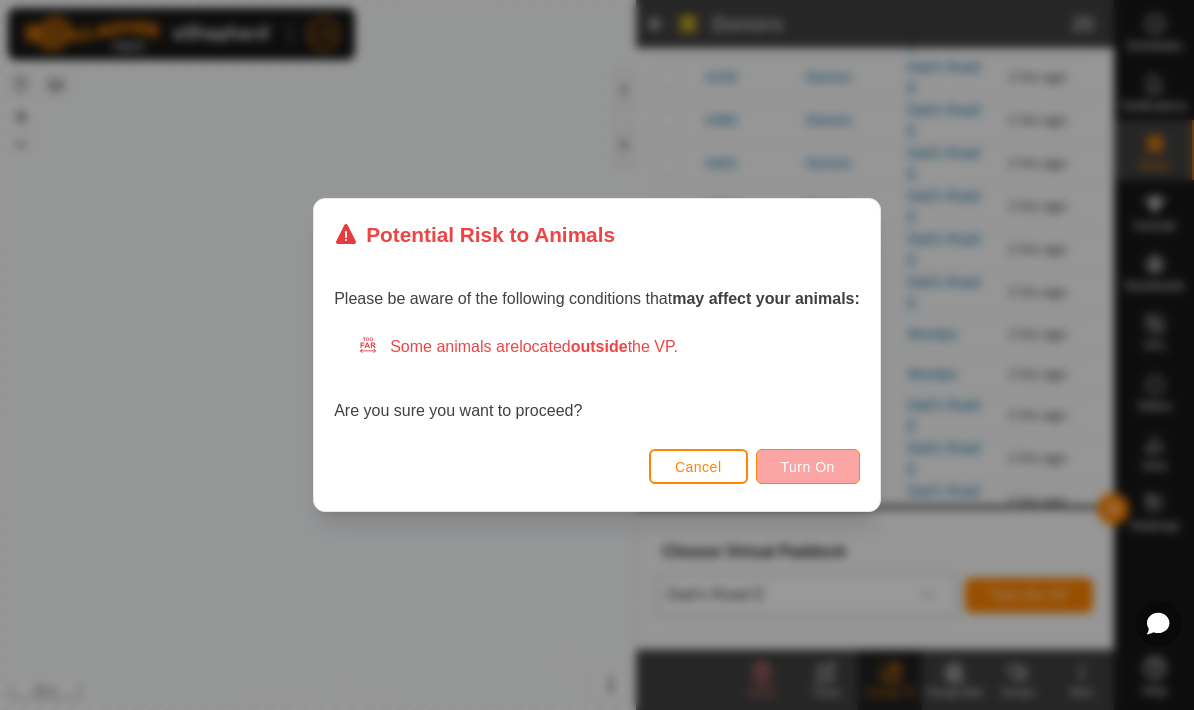 click on "Turn On" at bounding box center (808, 466) 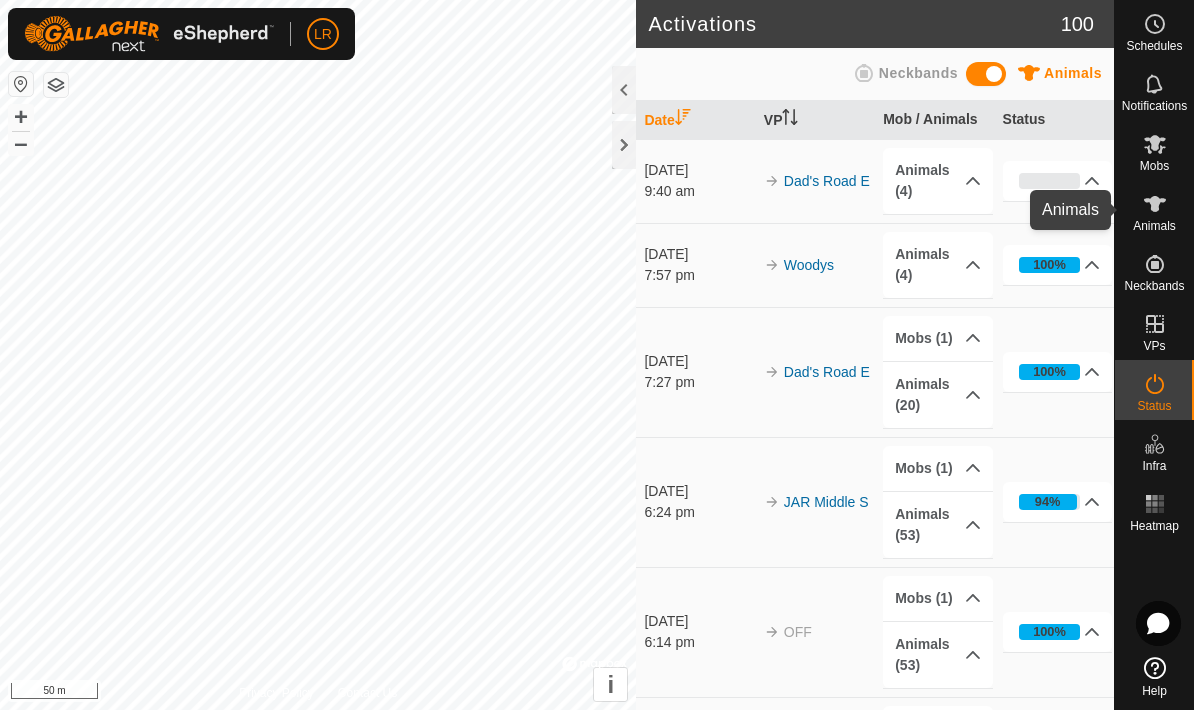 click on "Animals" at bounding box center (1154, 226) 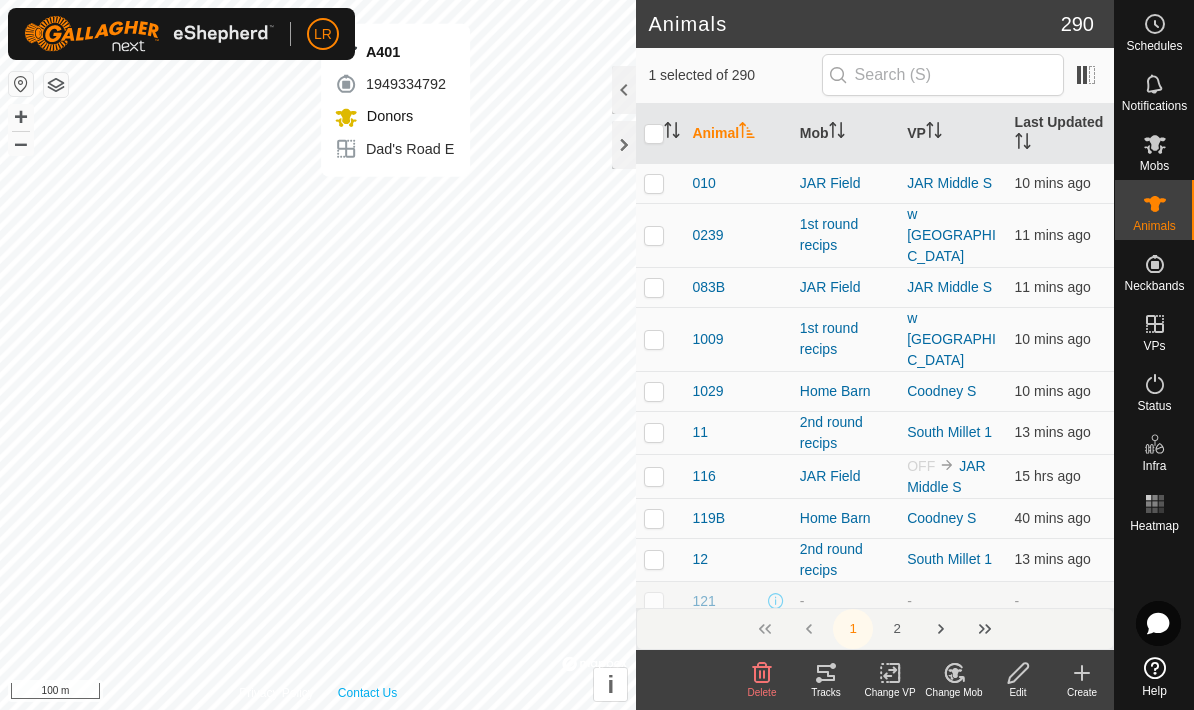 checkbox on "false" 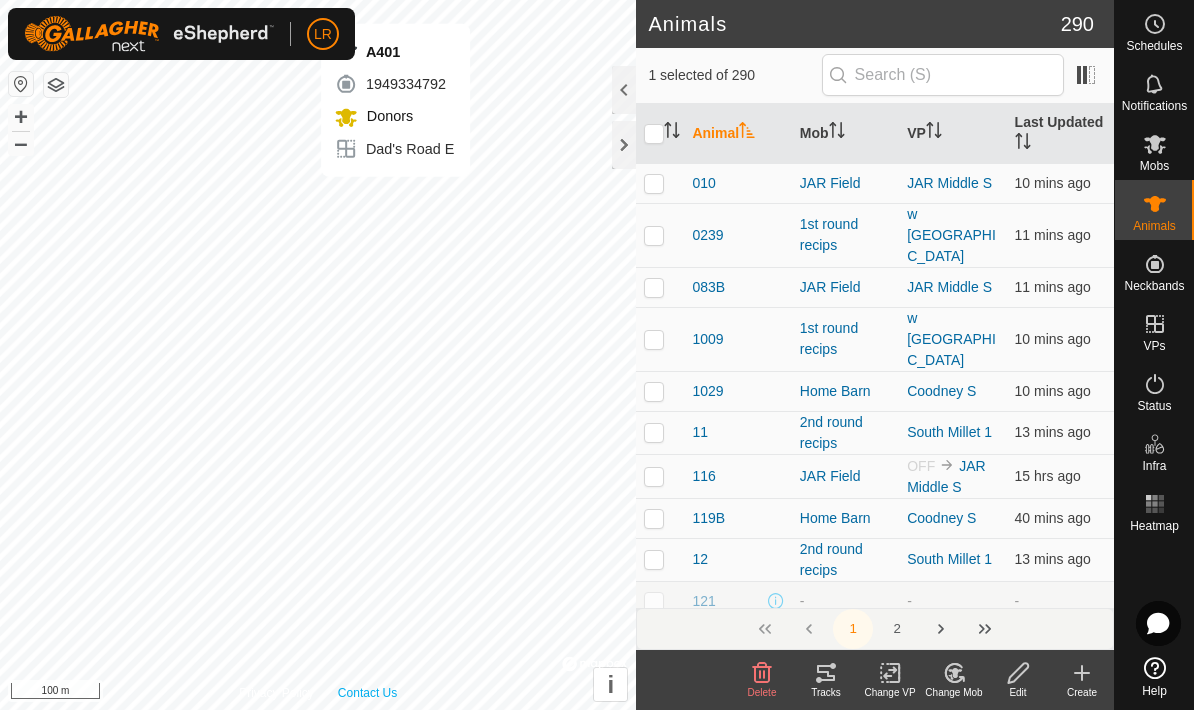 checkbox on "true" 